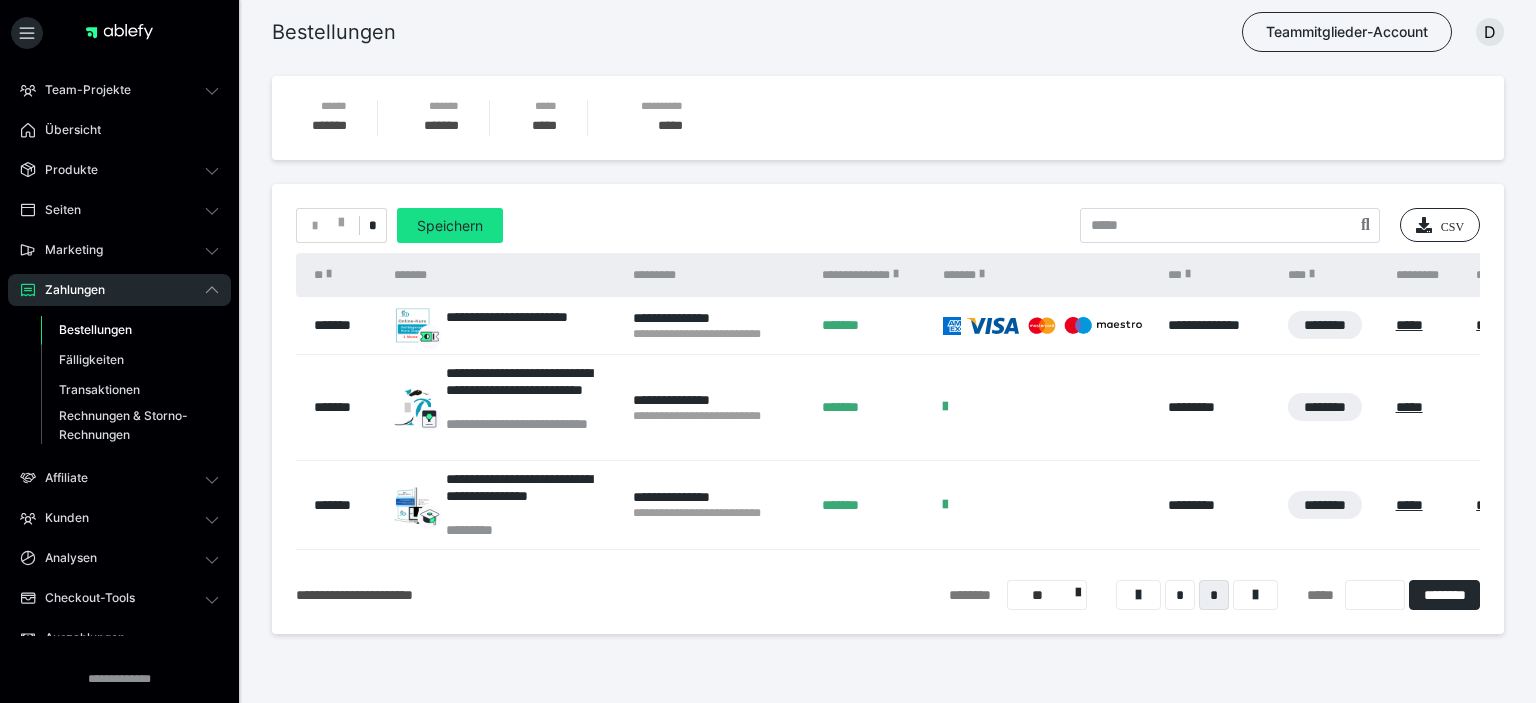 scroll, scrollTop: 54, scrollLeft: 0, axis: vertical 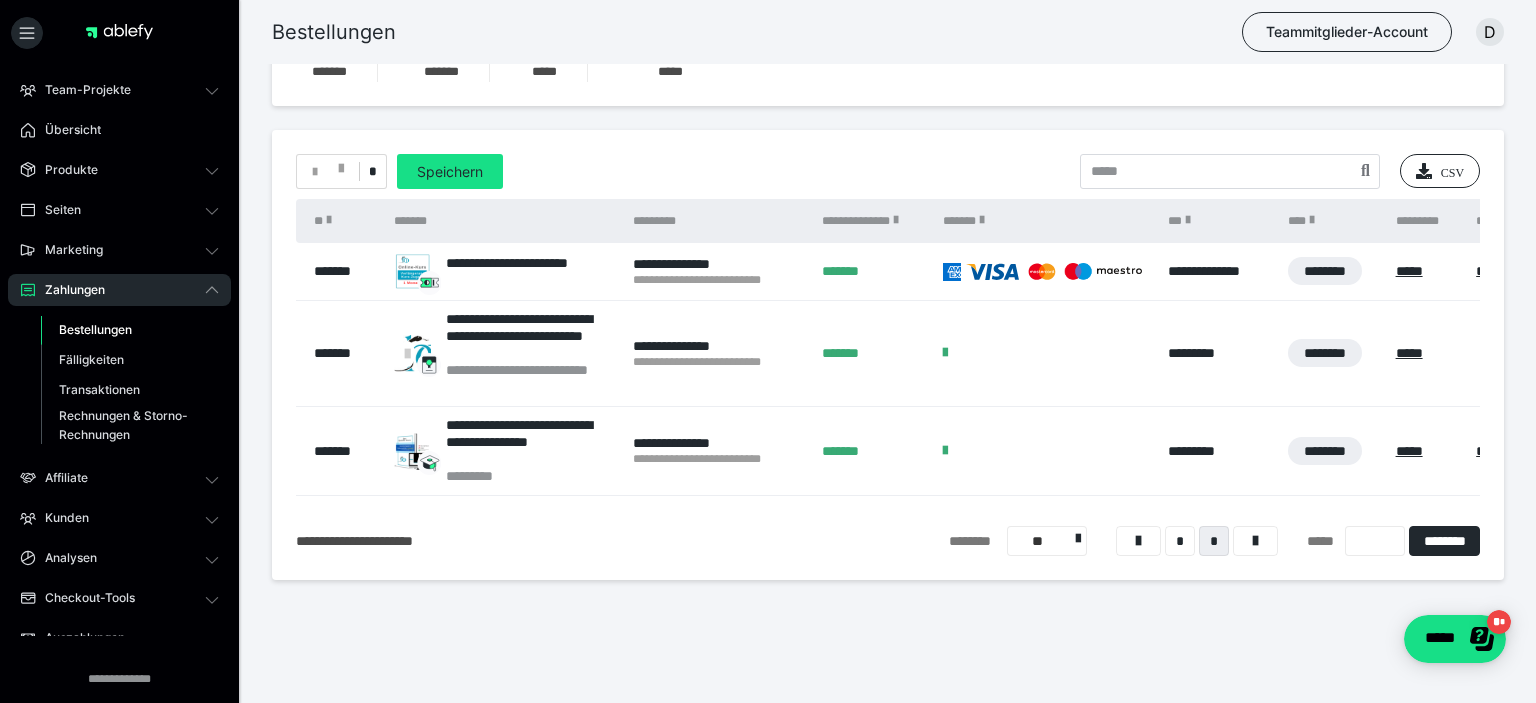 click on "Produkte" at bounding box center (119, 170) 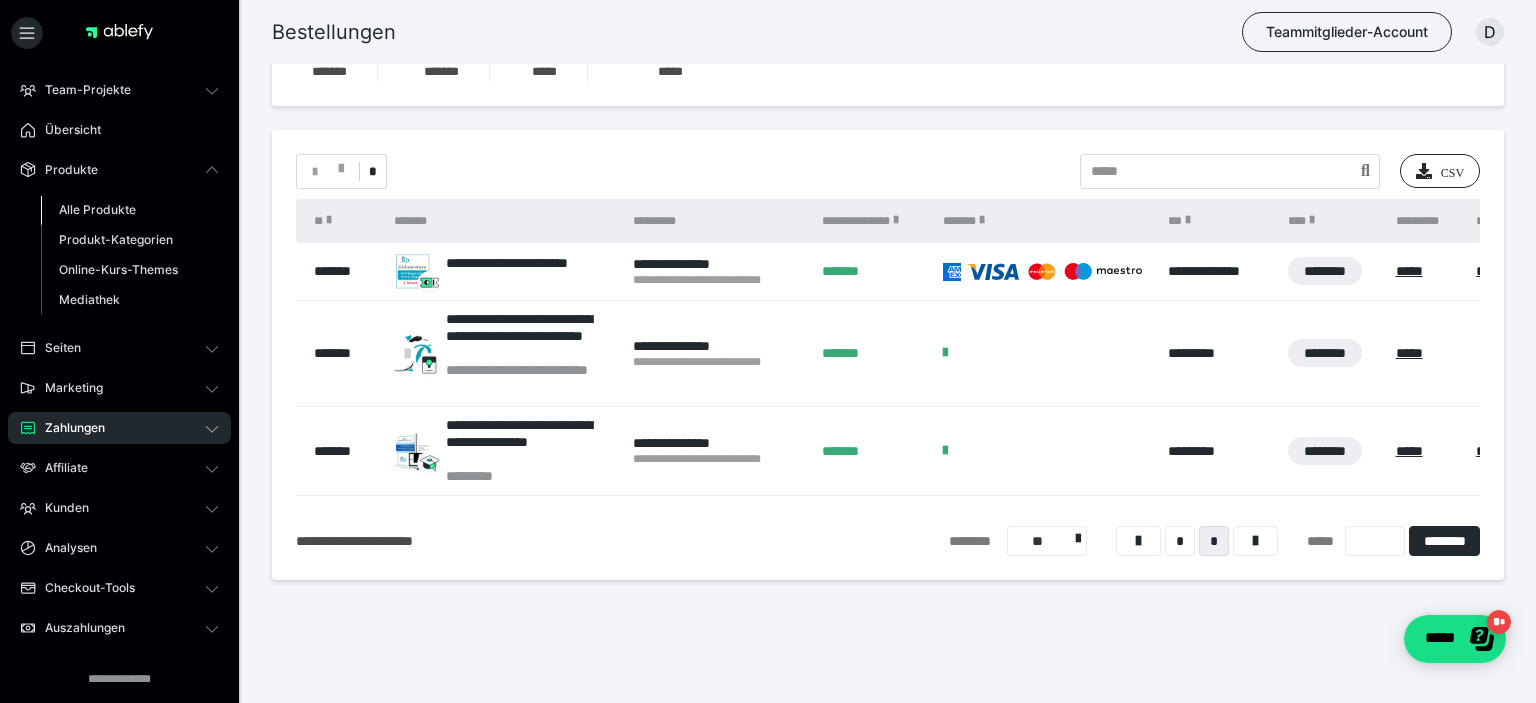click on "Alle Produkte" at bounding box center (97, 209) 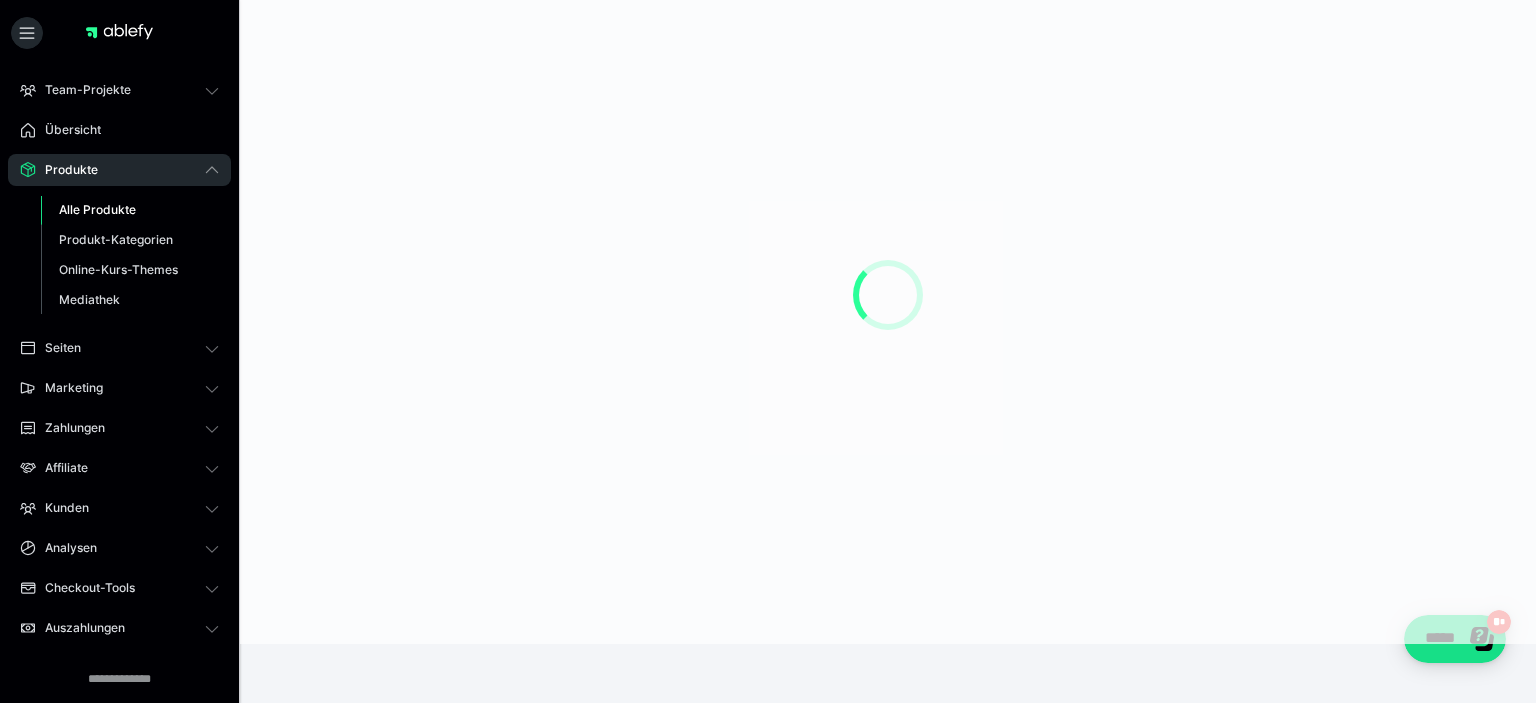 scroll, scrollTop: 0, scrollLeft: 0, axis: both 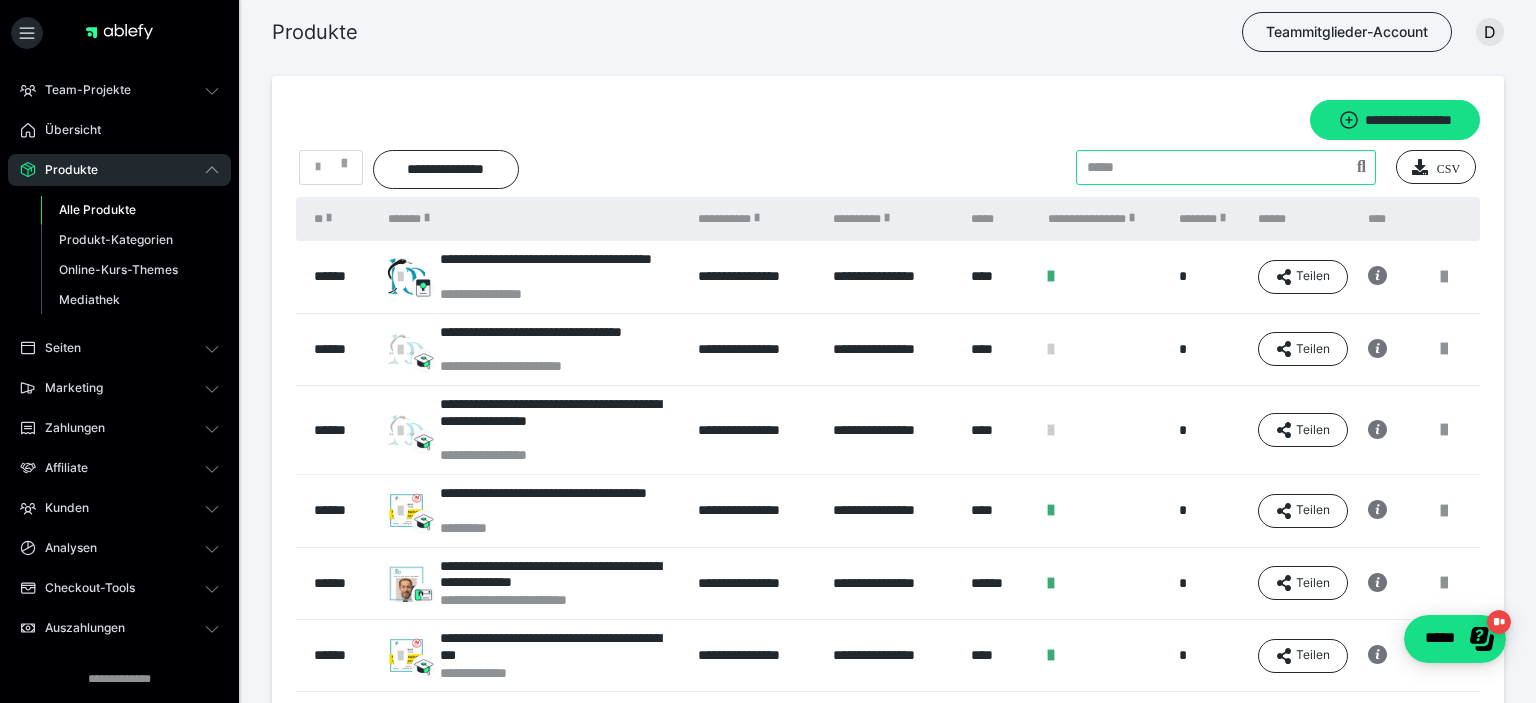 click at bounding box center (1226, 167) 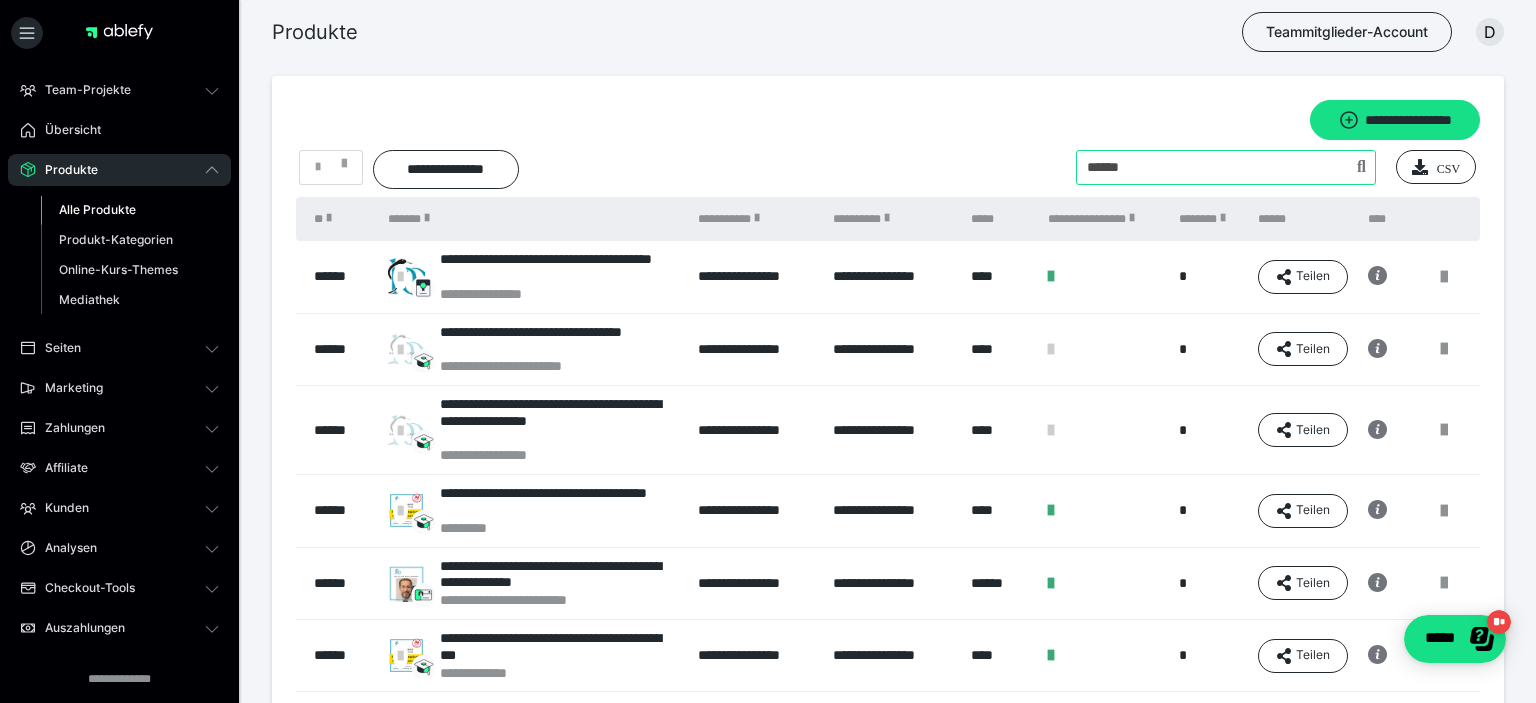 type on "******" 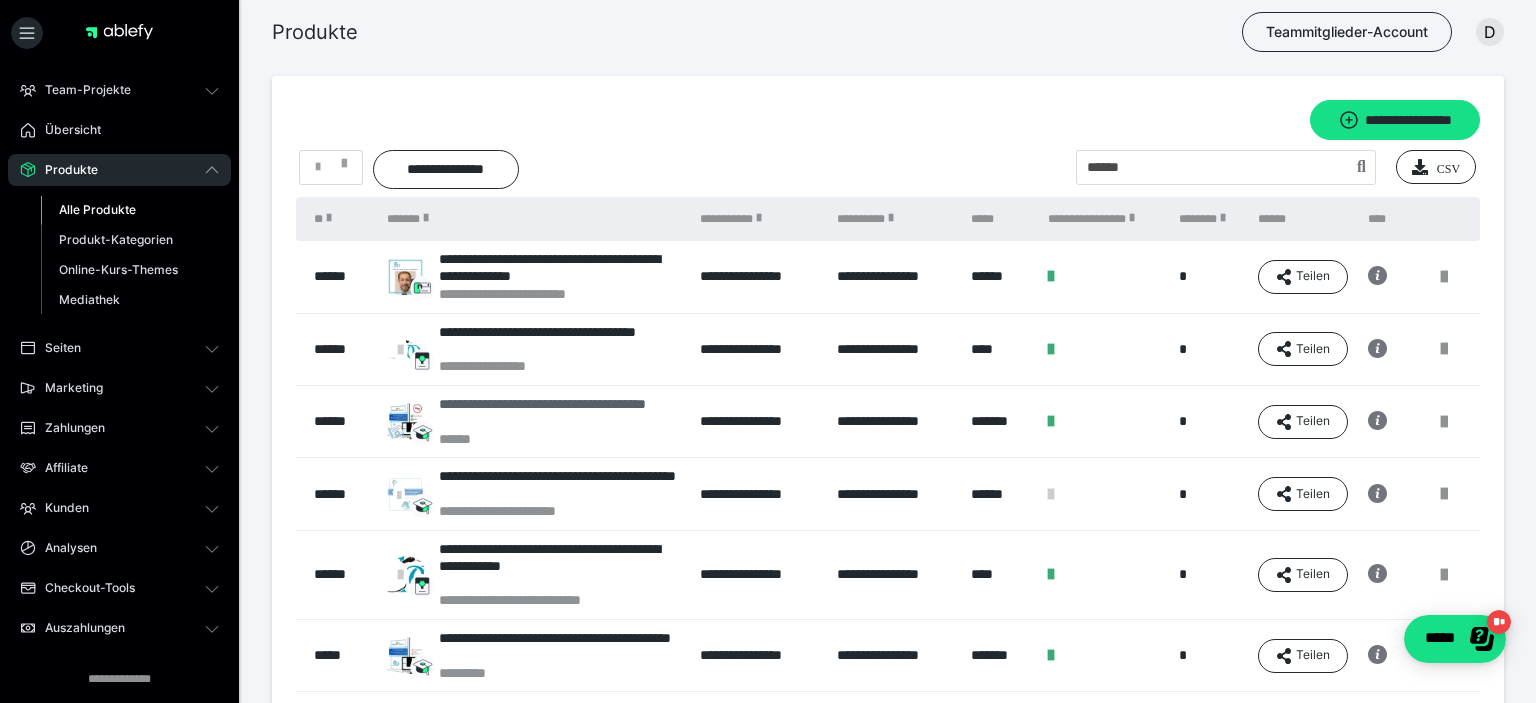 click on "**********" at bounding box center [559, 413] 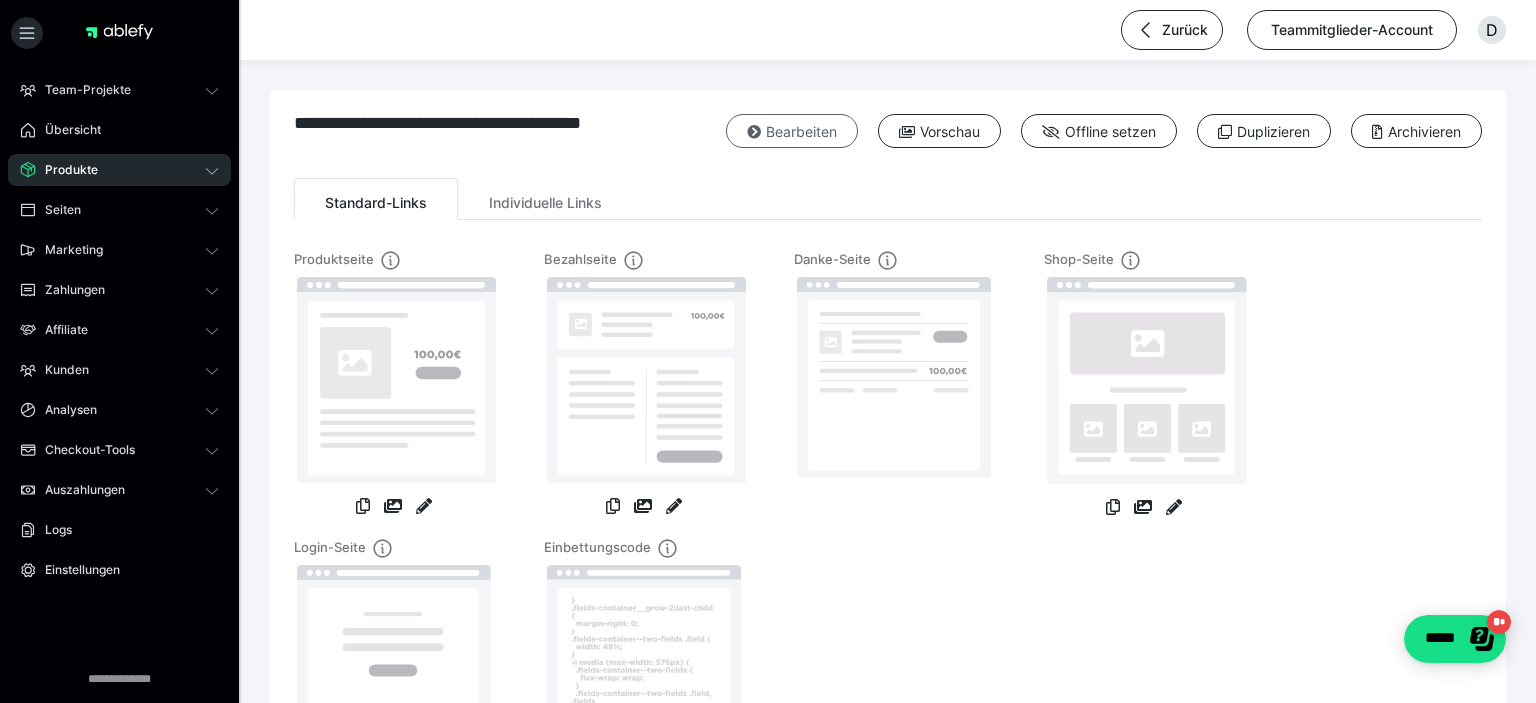 click on "Bearbeiten" at bounding box center (792, 131) 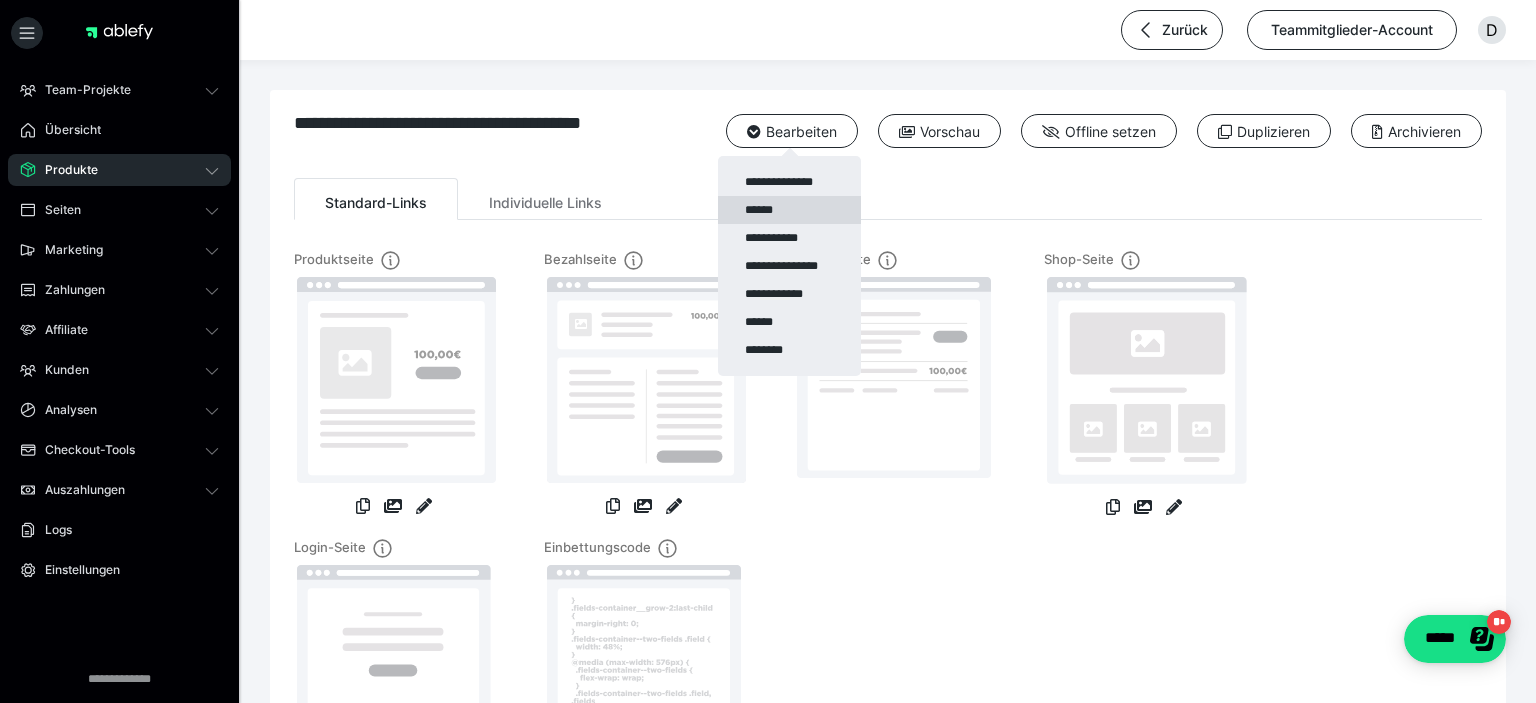 click on "******" at bounding box center (789, 210) 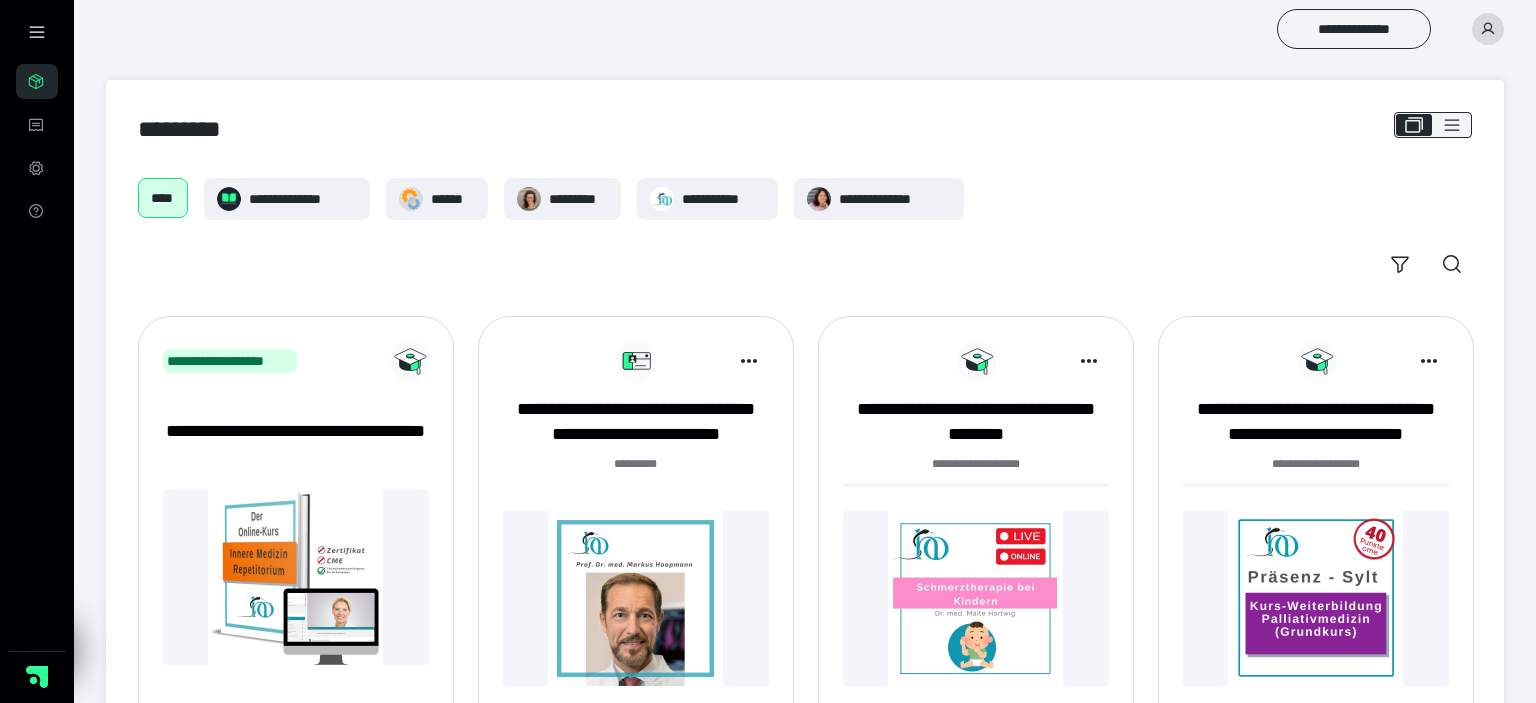 scroll, scrollTop: 0, scrollLeft: 0, axis: both 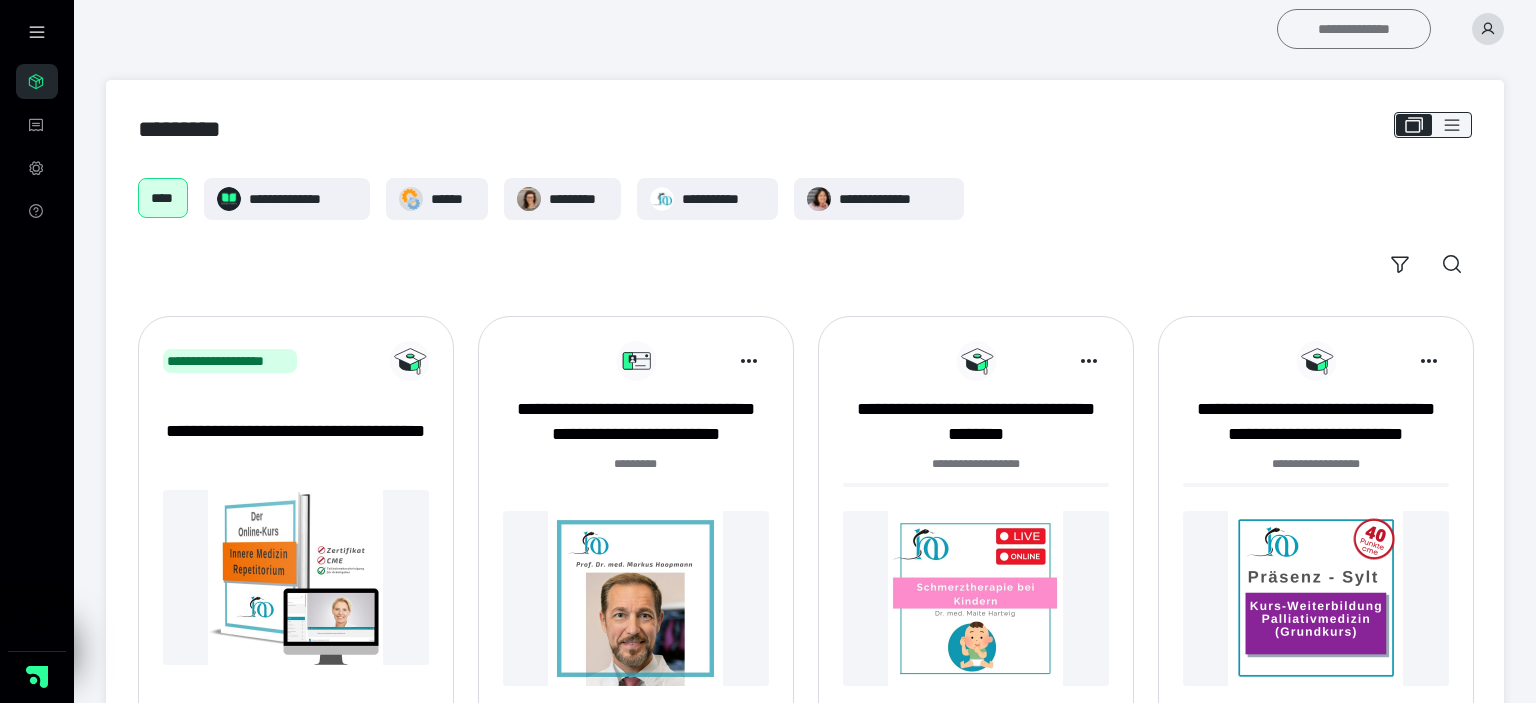 click on "**********" at bounding box center [1354, 29] 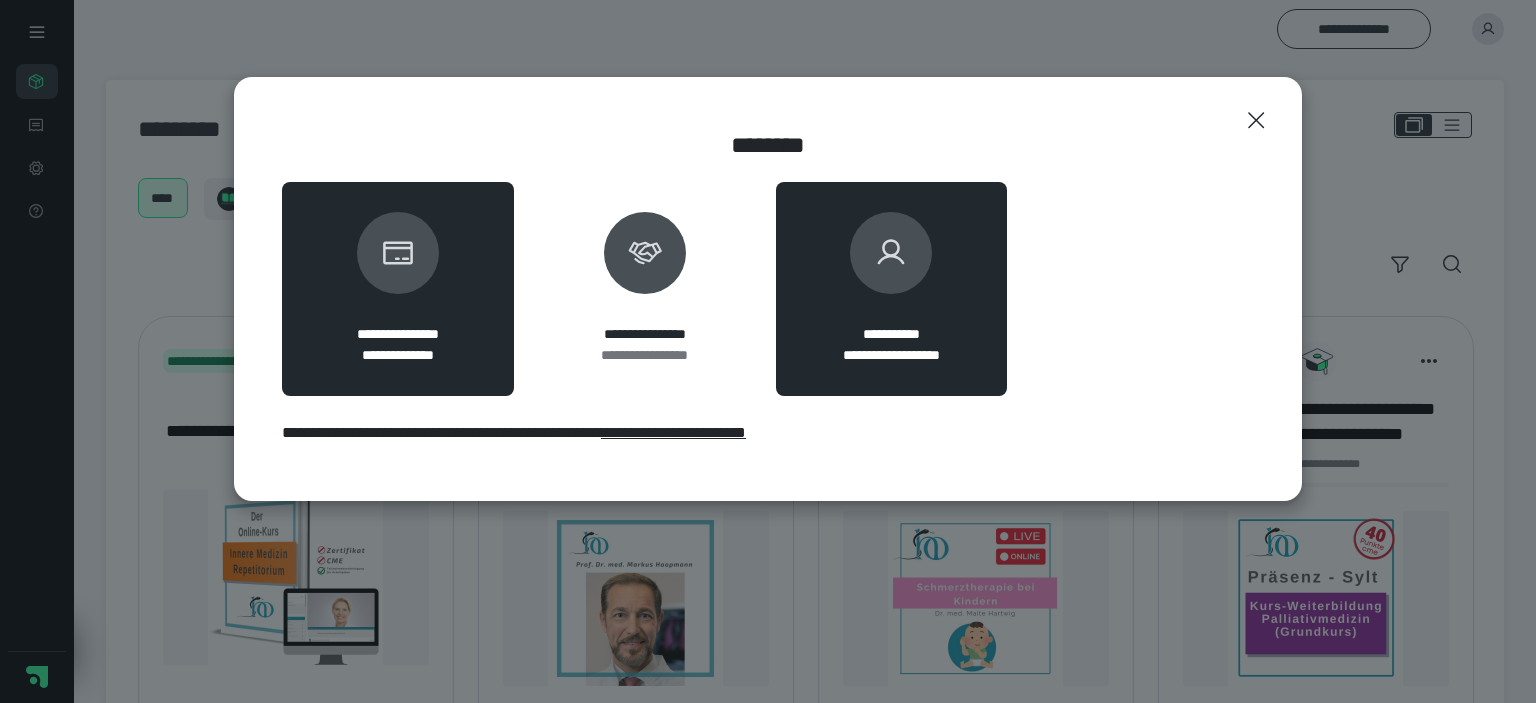 click at bounding box center [891, 253] 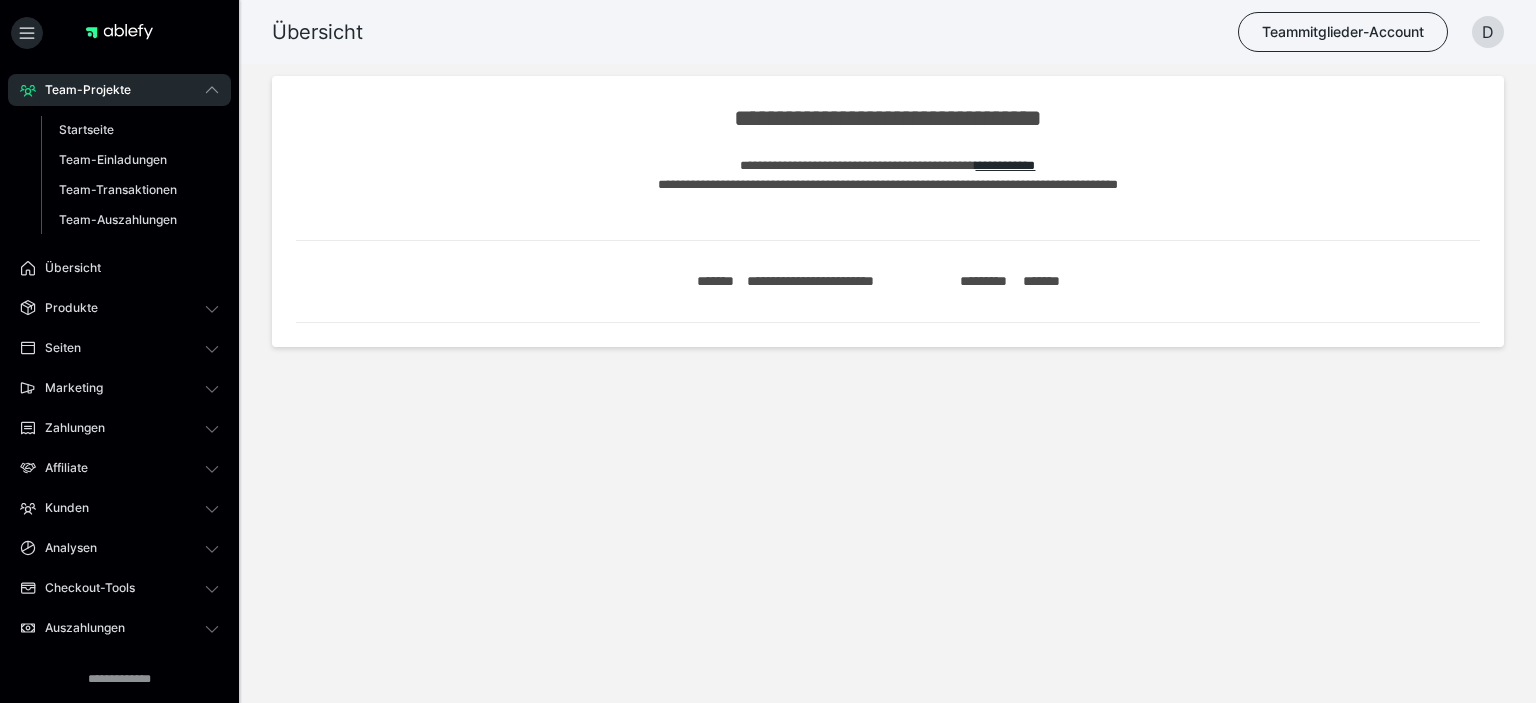 scroll, scrollTop: 0, scrollLeft: 0, axis: both 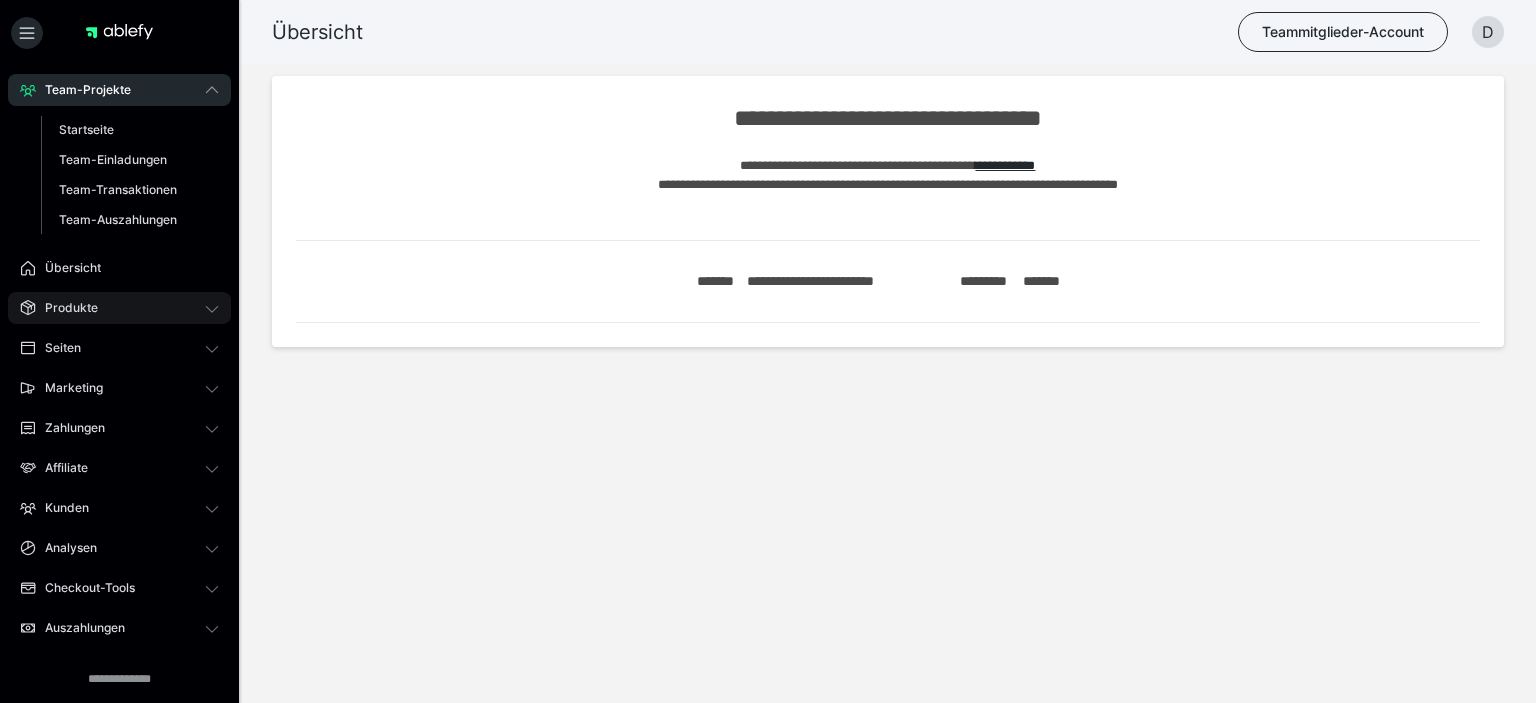 click on "Produkte" at bounding box center [119, 308] 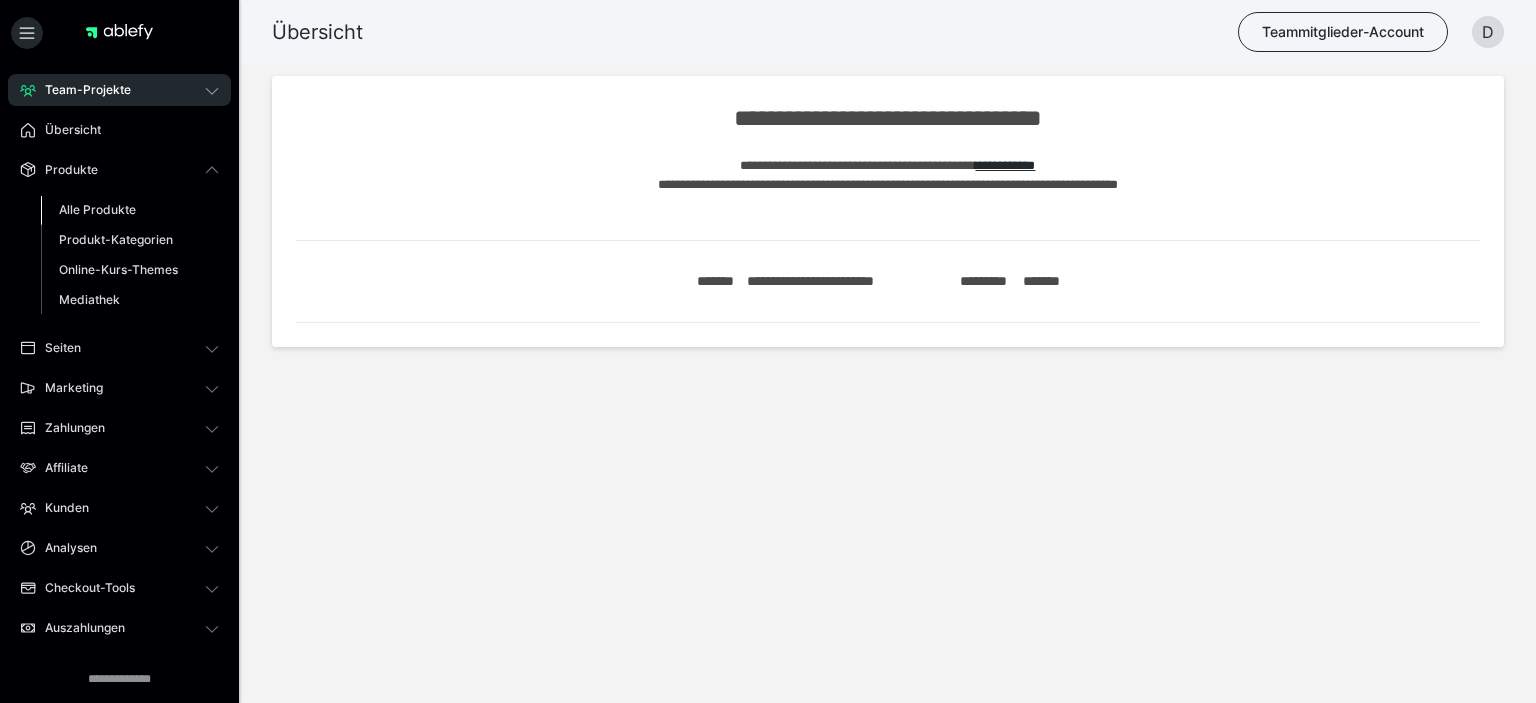 click on "Alle Produkte" at bounding box center [97, 209] 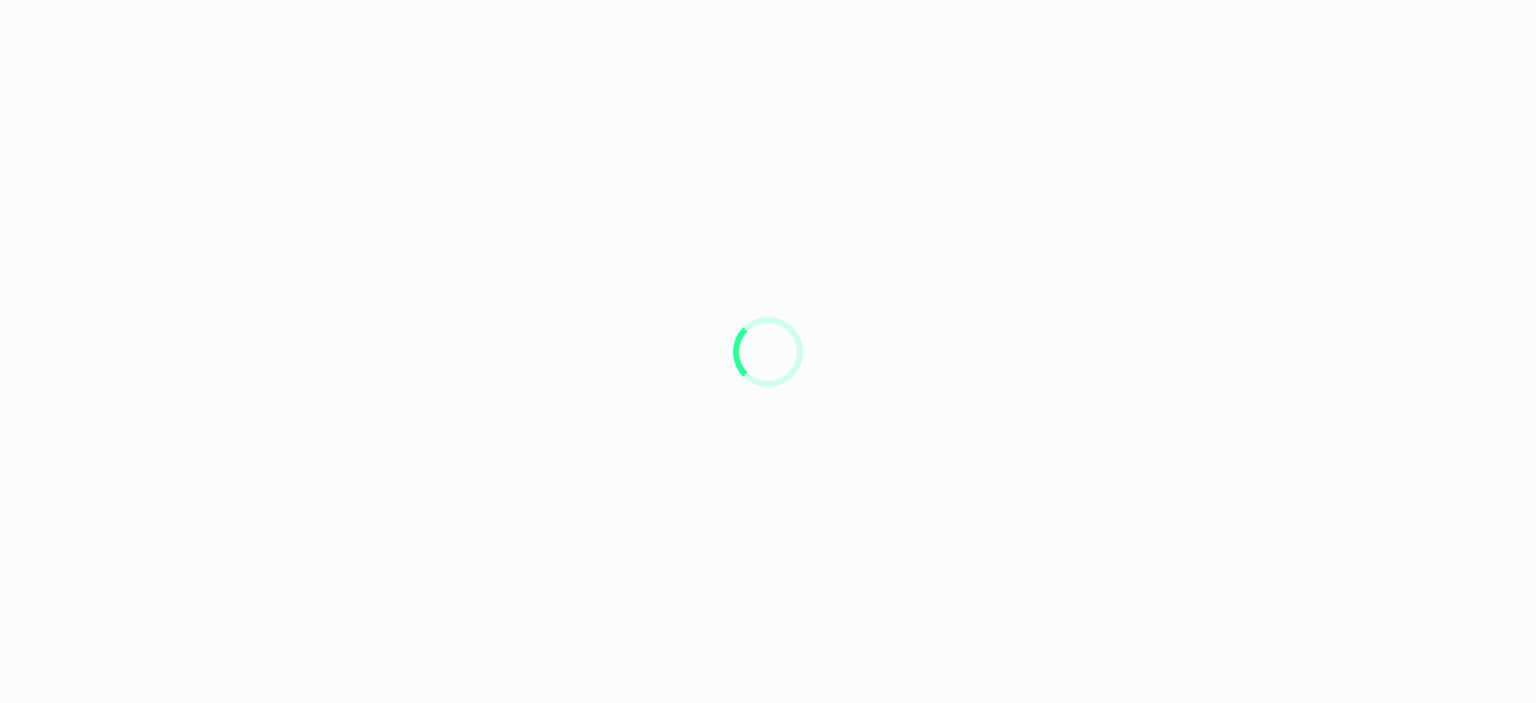 scroll, scrollTop: 0, scrollLeft: 0, axis: both 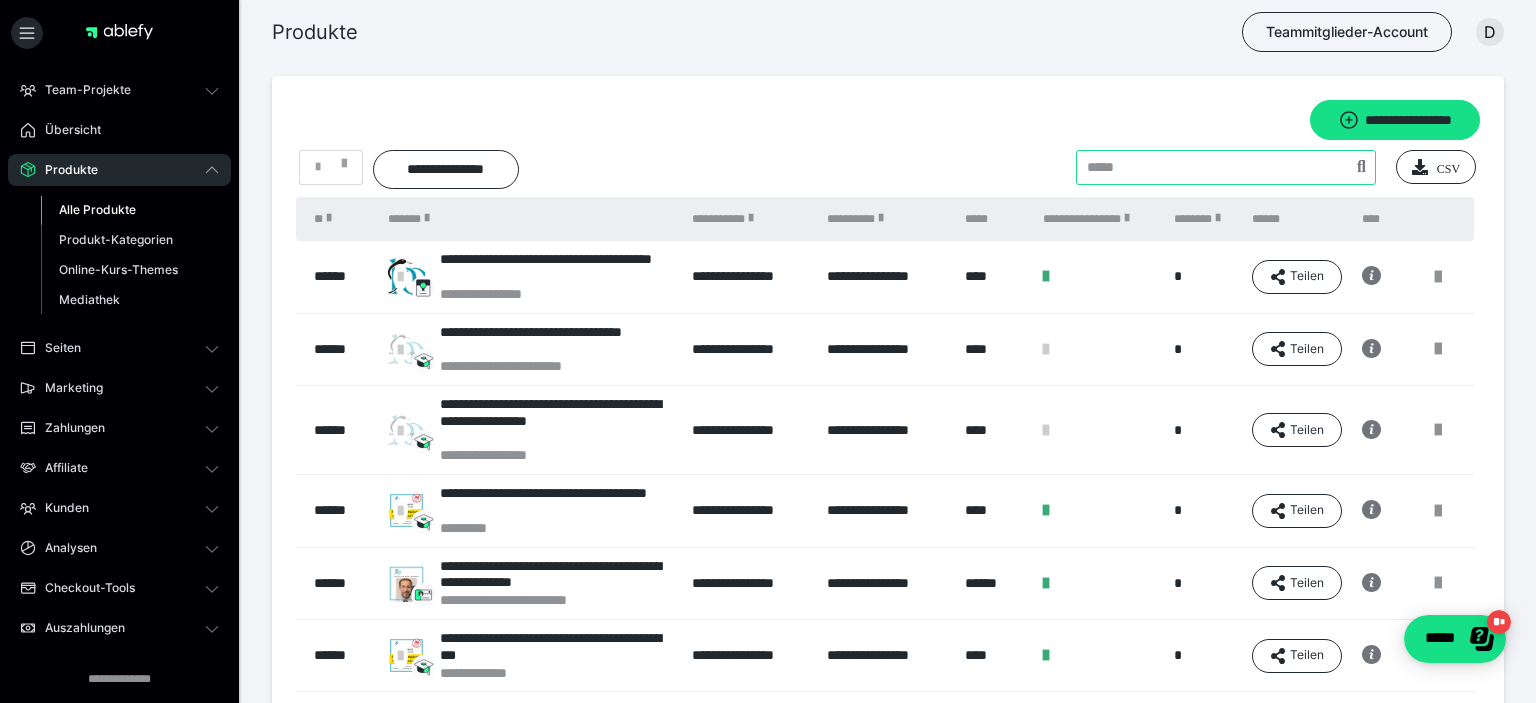 click at bounding box center [1226, 167] 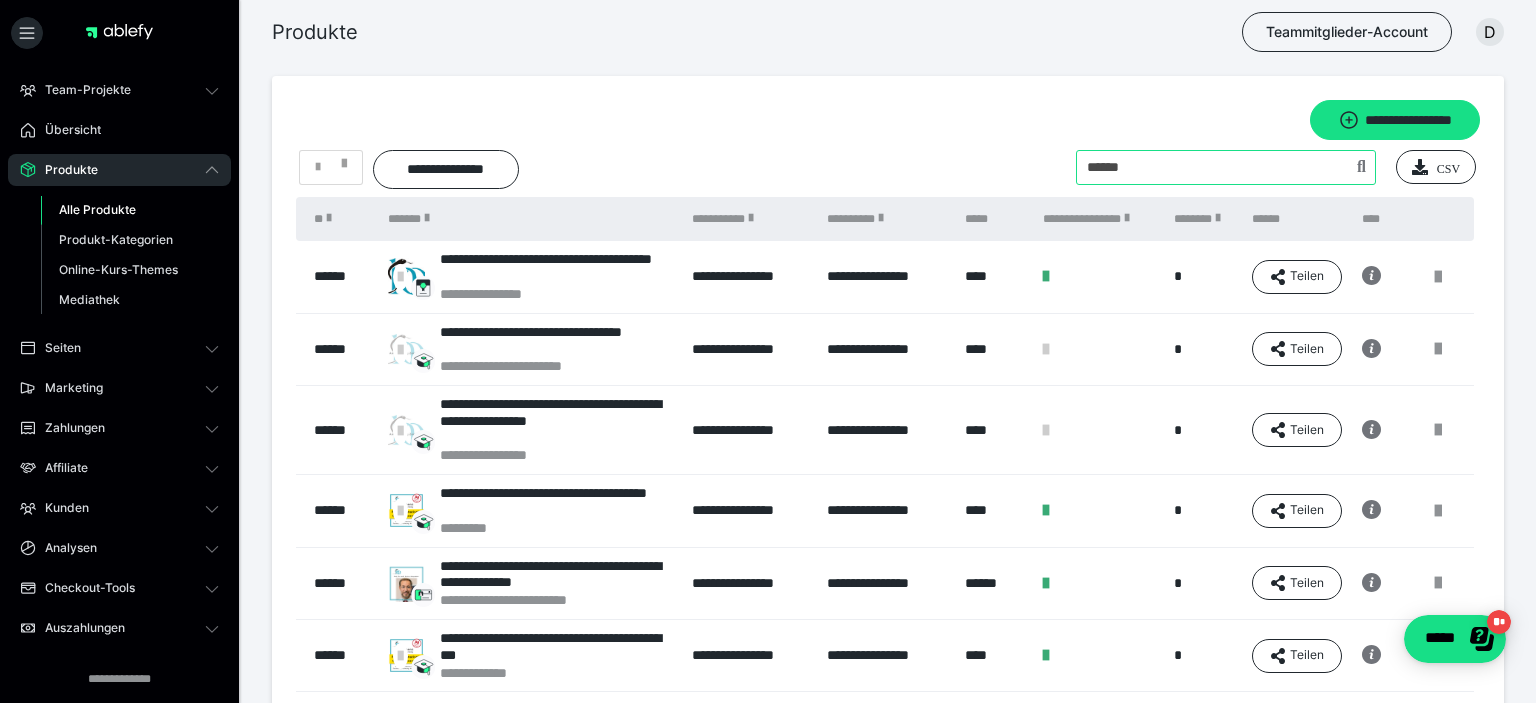 type on "******" 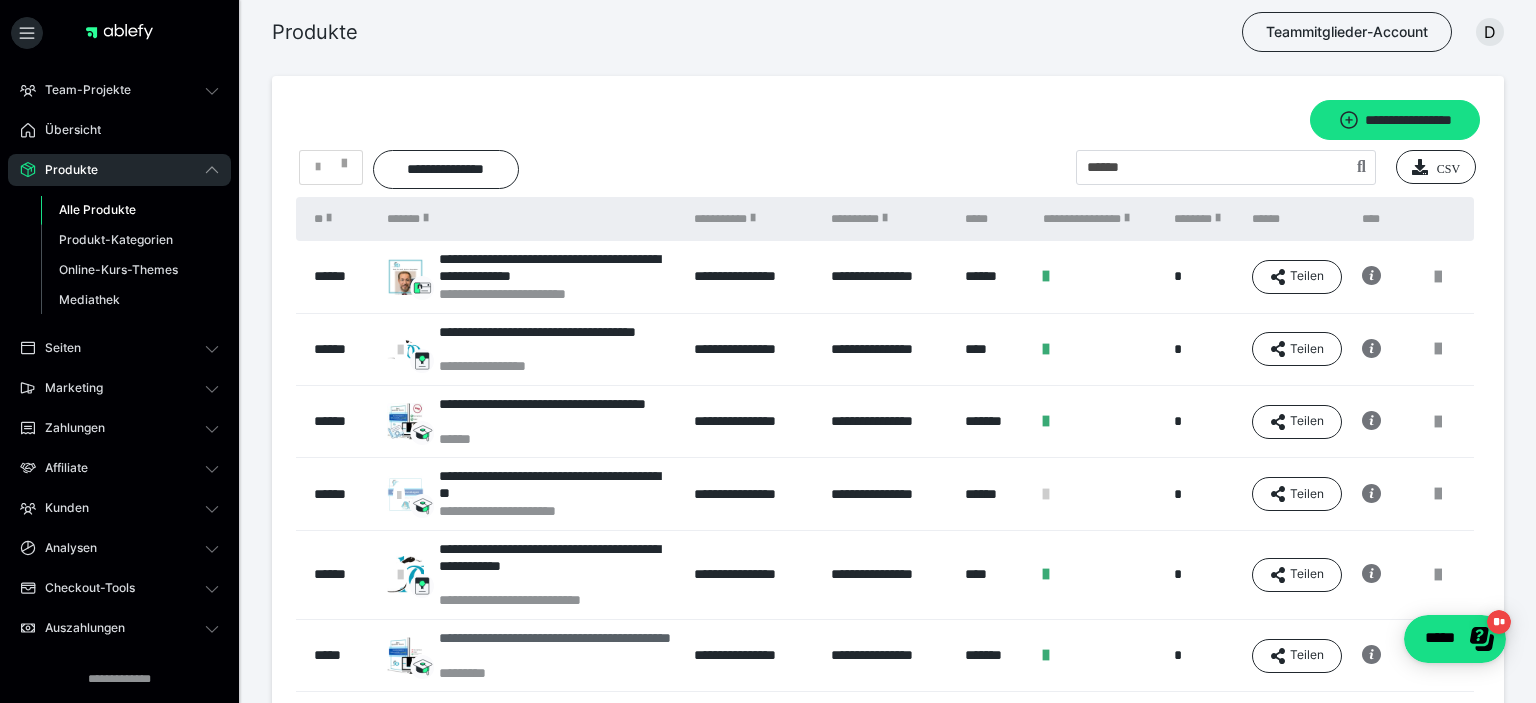 click on "**********" at bounding box center (556, 647) 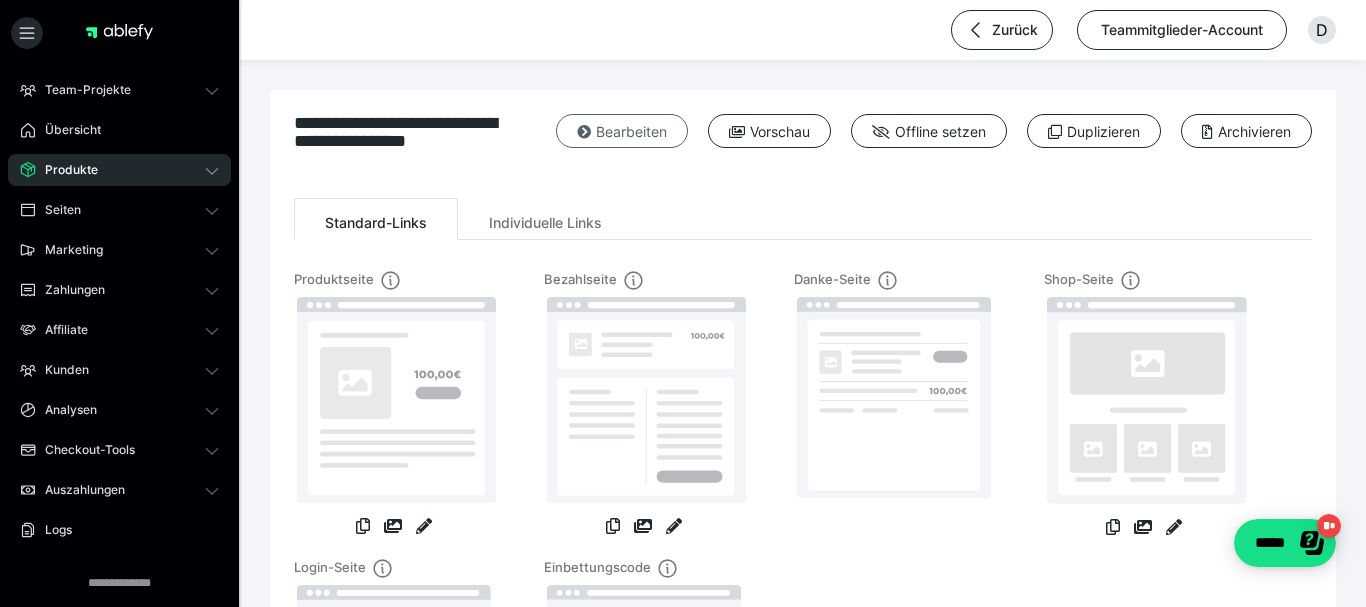 click on "Bearbeiten" at bounding box center (622, 131) 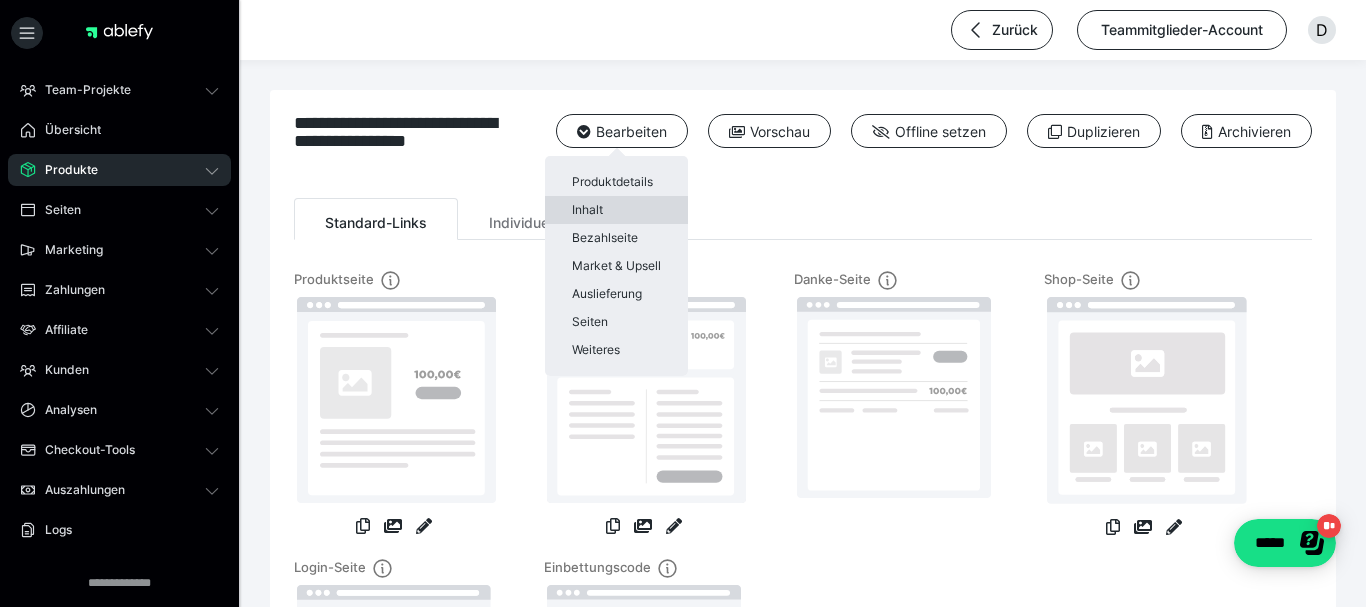 click on "Inhalt" at bounding box center (616, 210) 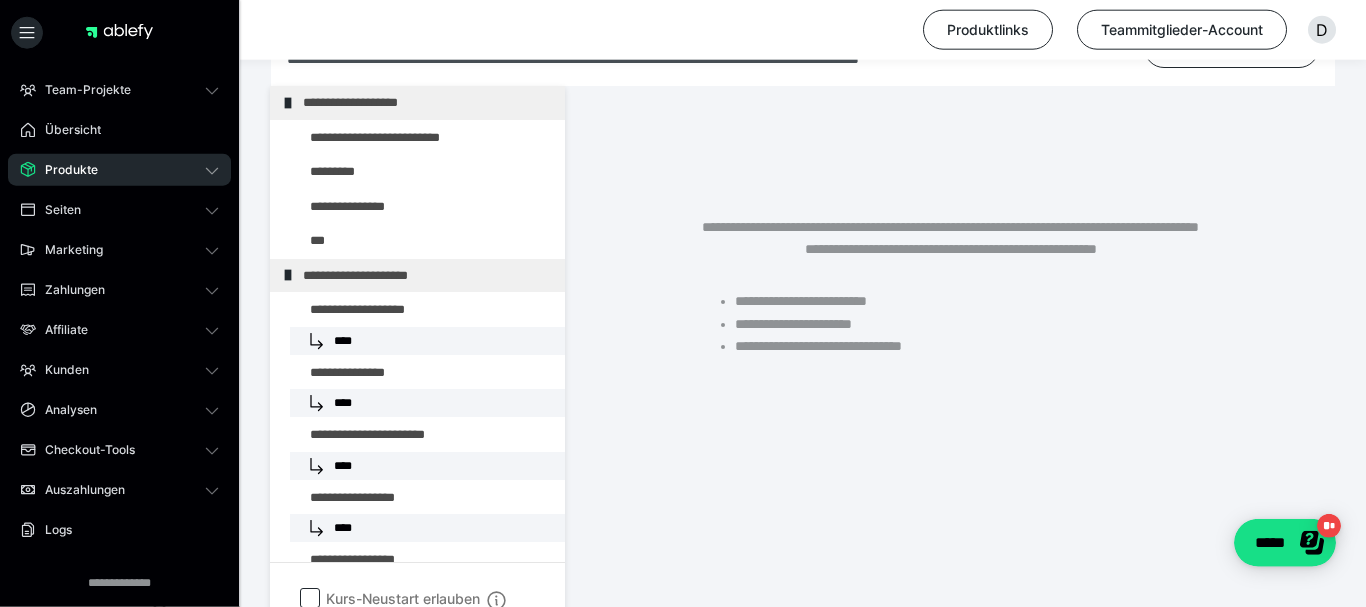 scroll, scrollTop: 374, scrollLeft: 0, axis: vertical 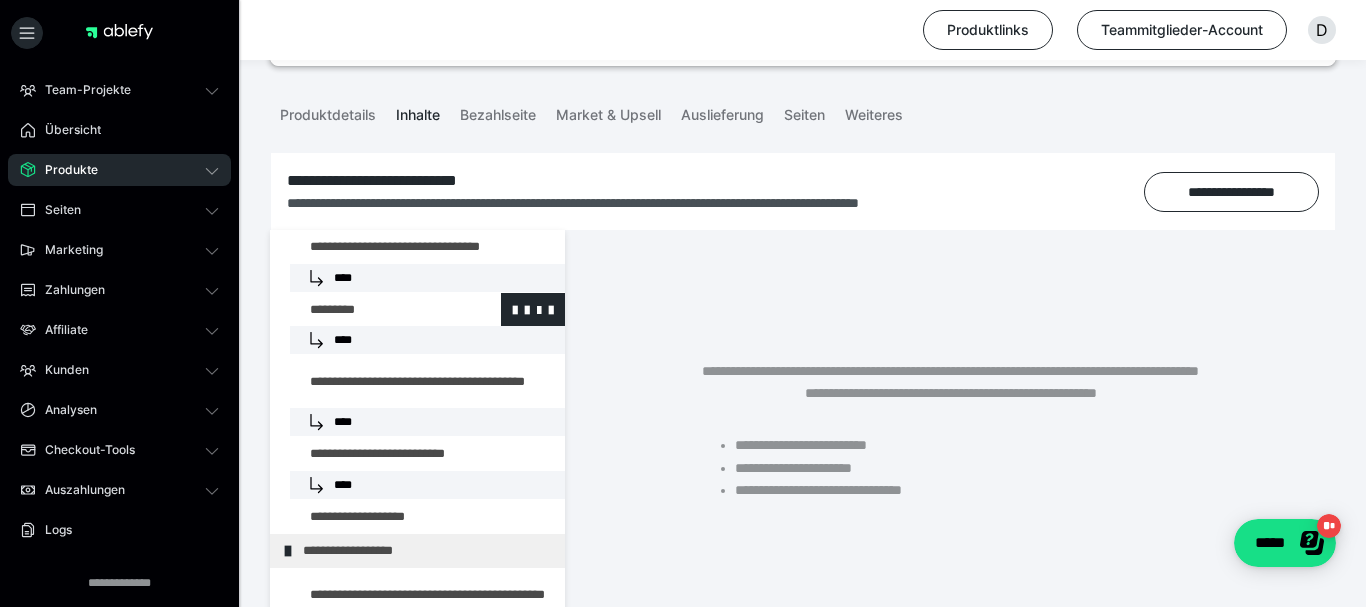 click at bounding box center (375, 310) 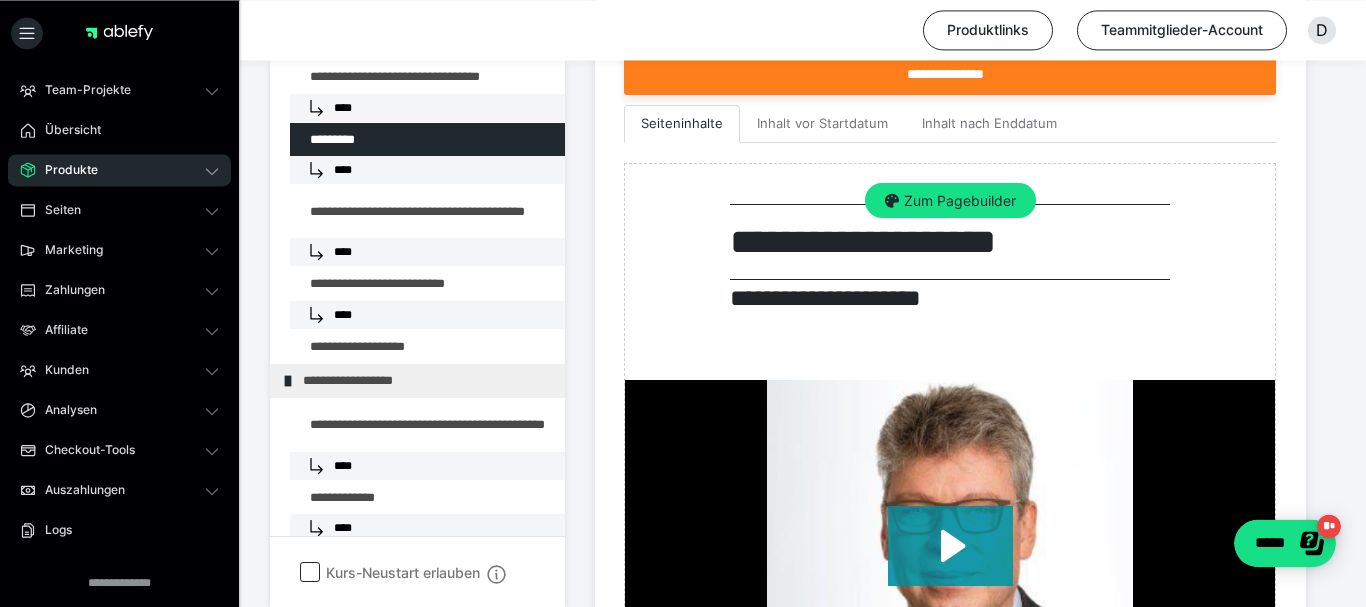 scroll, scrollTop: 714, scrollLeft: 0, axis: vertical 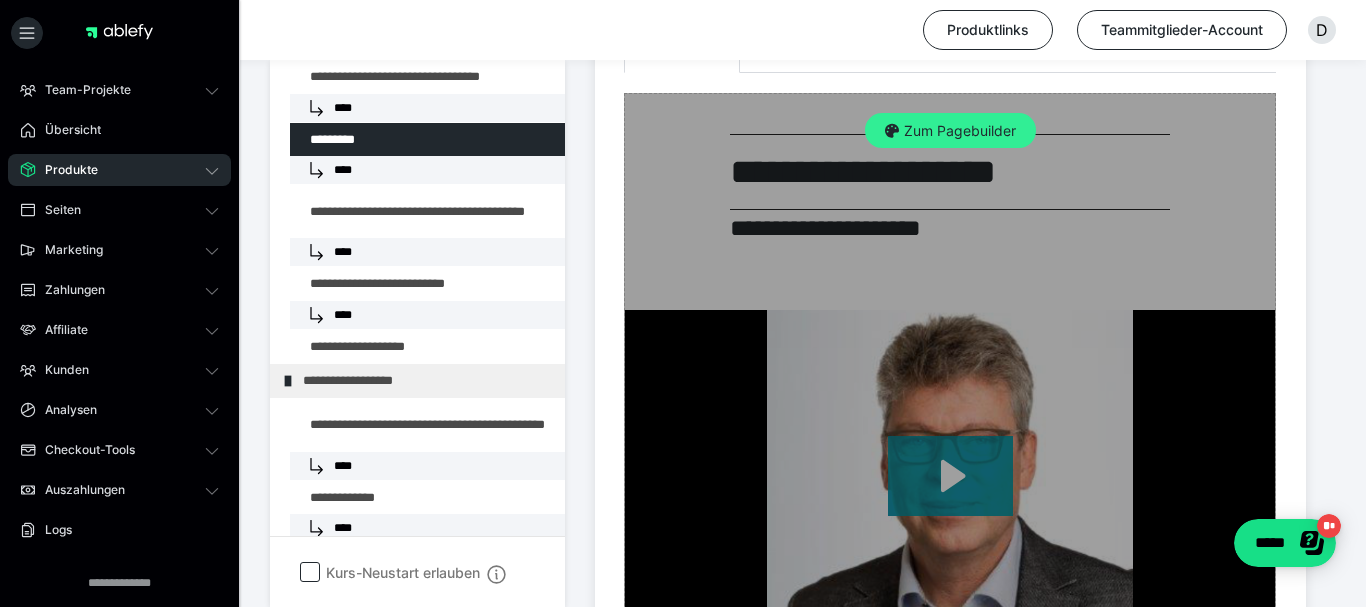 click on "Zum Pagebuilder" at bounding box center [950, 131] 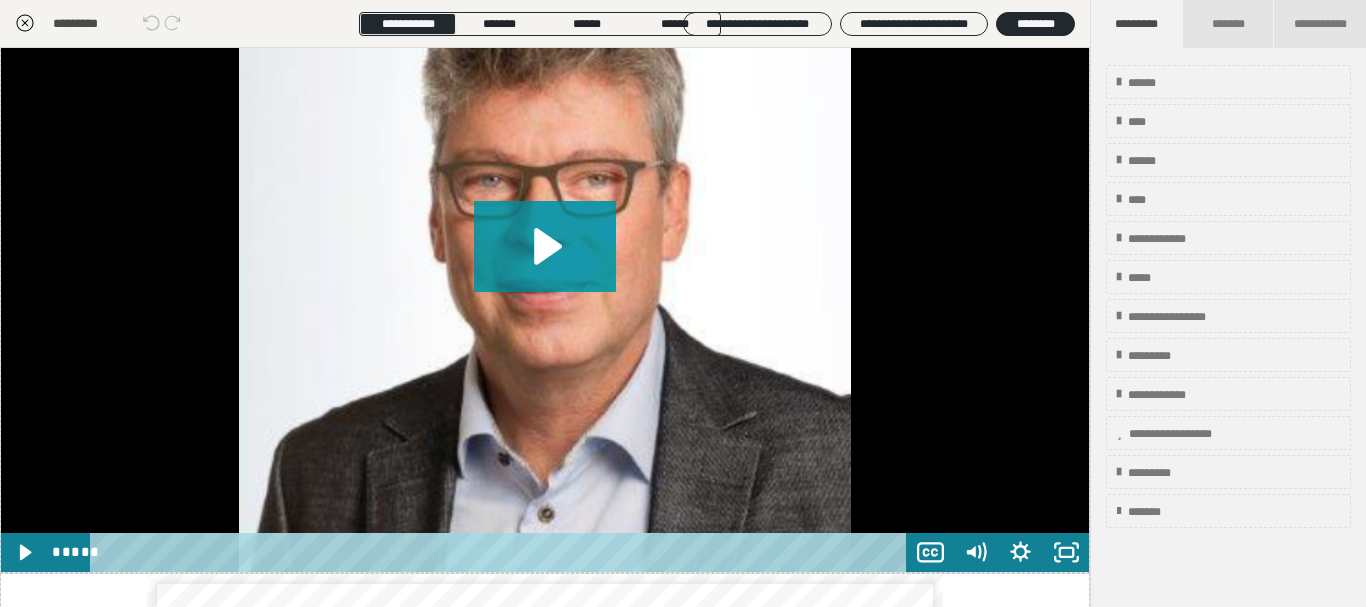 scroll, scrollTop: 360, scrollLeft: 0, axis: vertical 